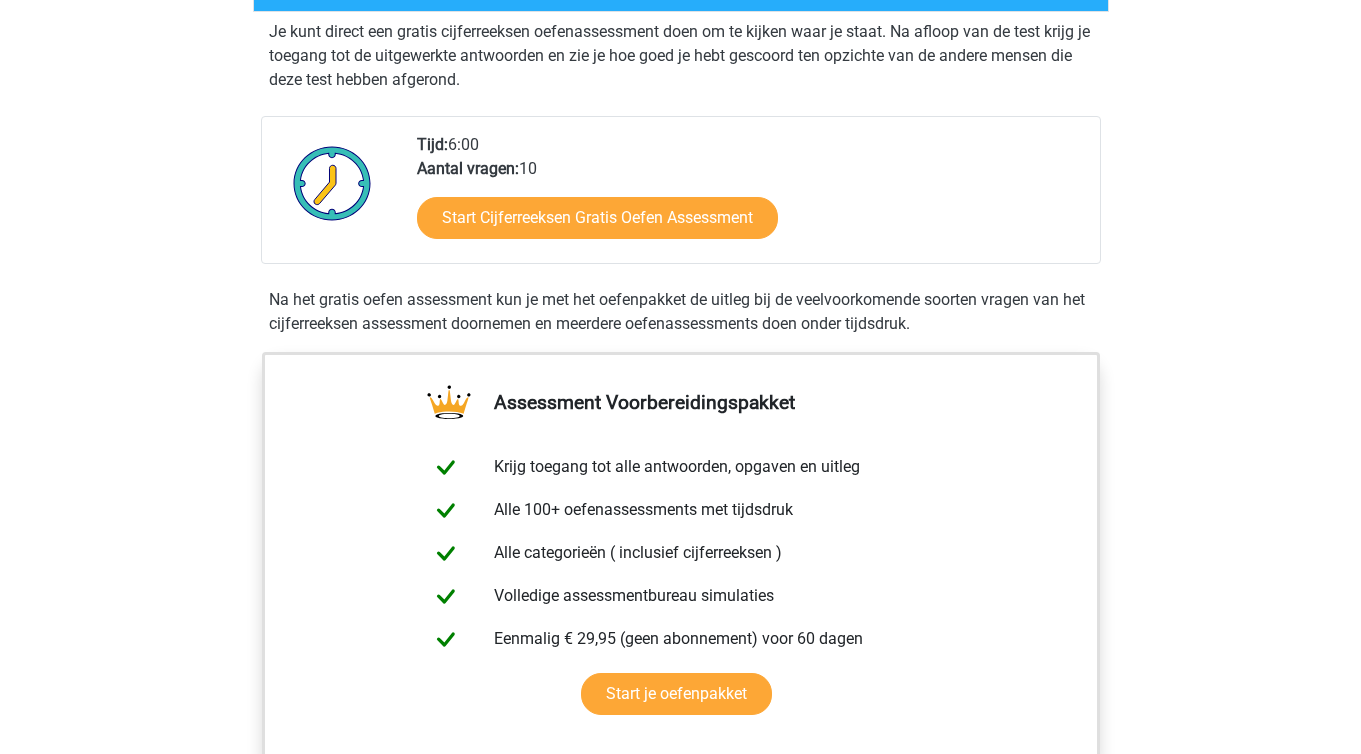 scroll, scrollTop: 399, scrollLeft: 0, axis: vertical 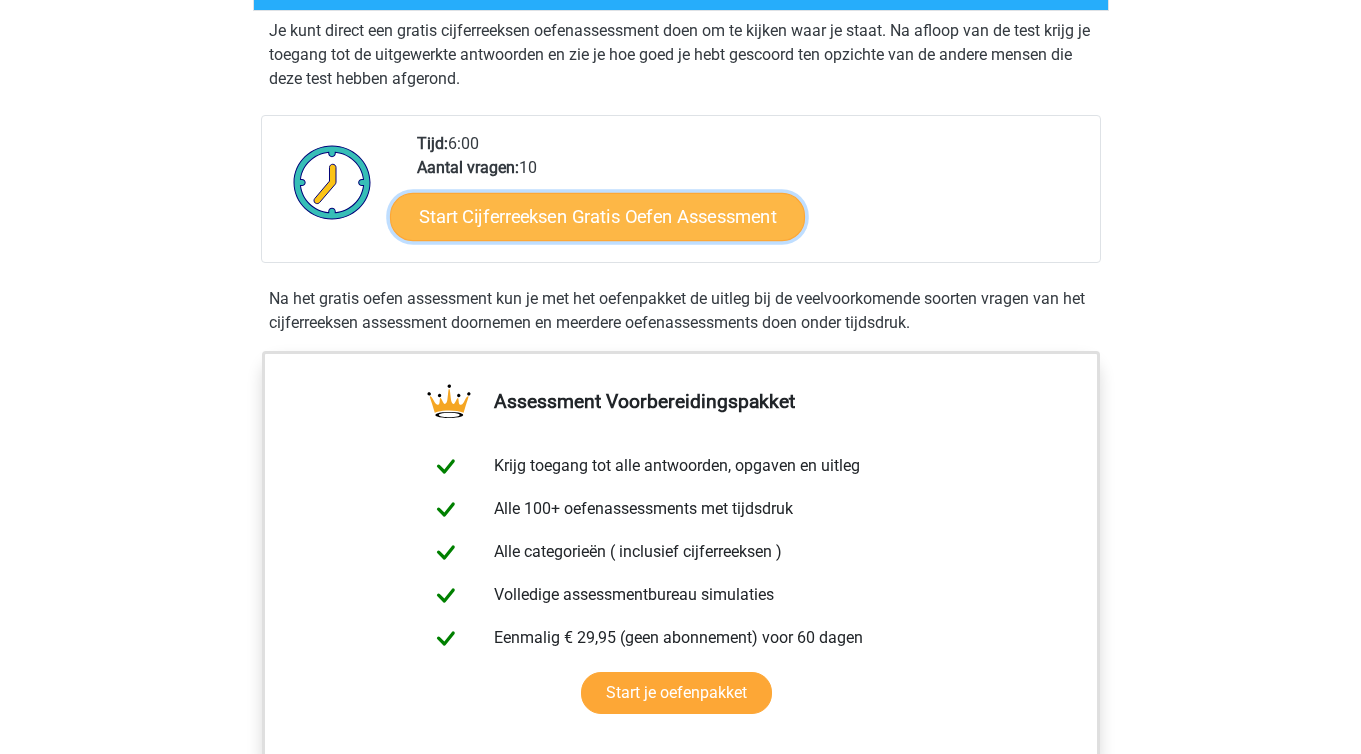click on "Start Cijferreeksen
Gratis Oefen Assessment" at bounding box center (597, 216) 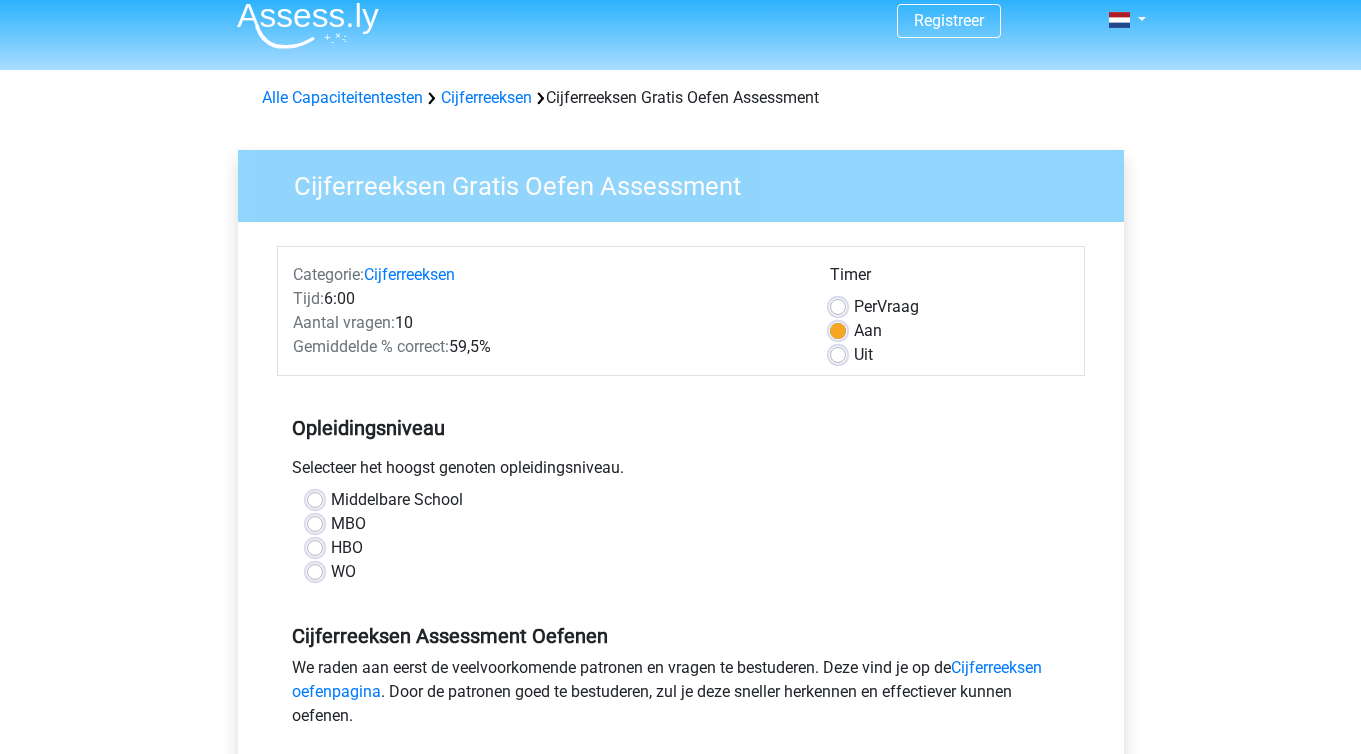 scroll, scrollTop: 15, scrollLeft: 0, axis: vertical 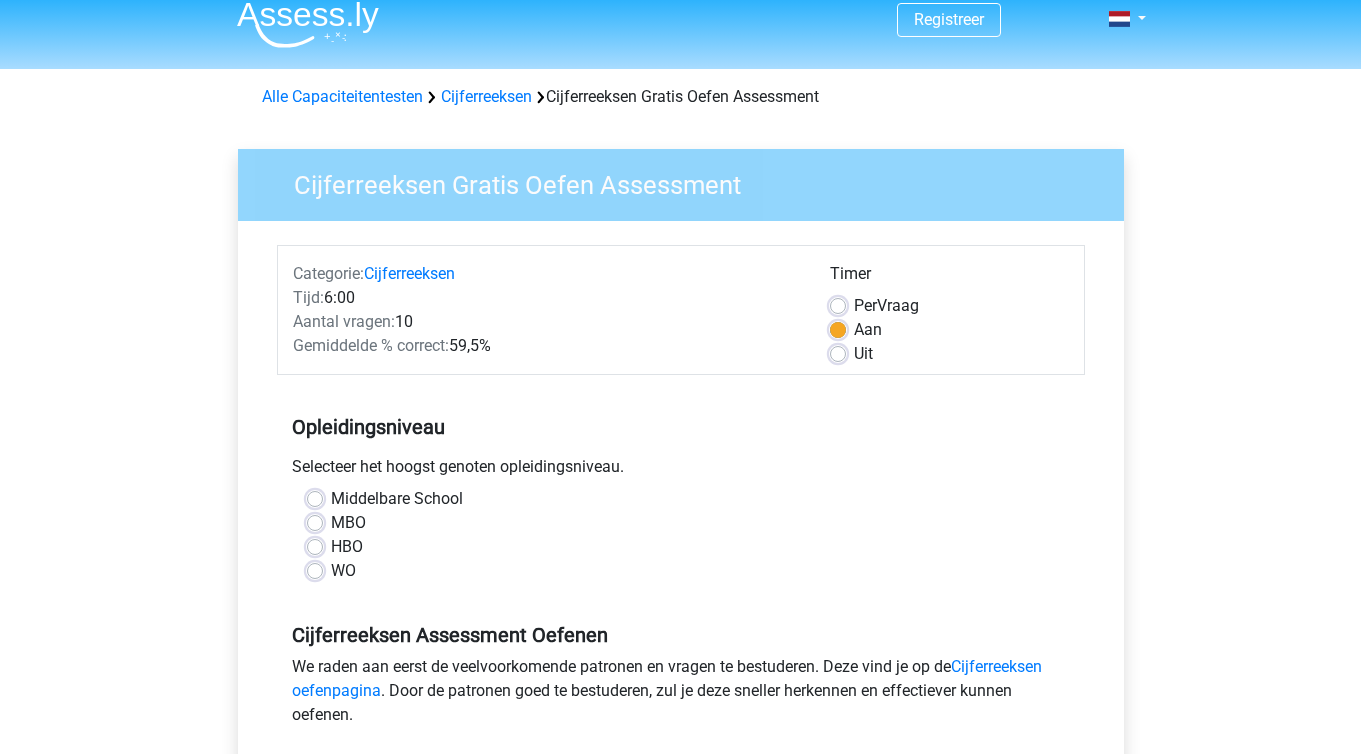 click on "HBO" at bounding box center (347, 547) 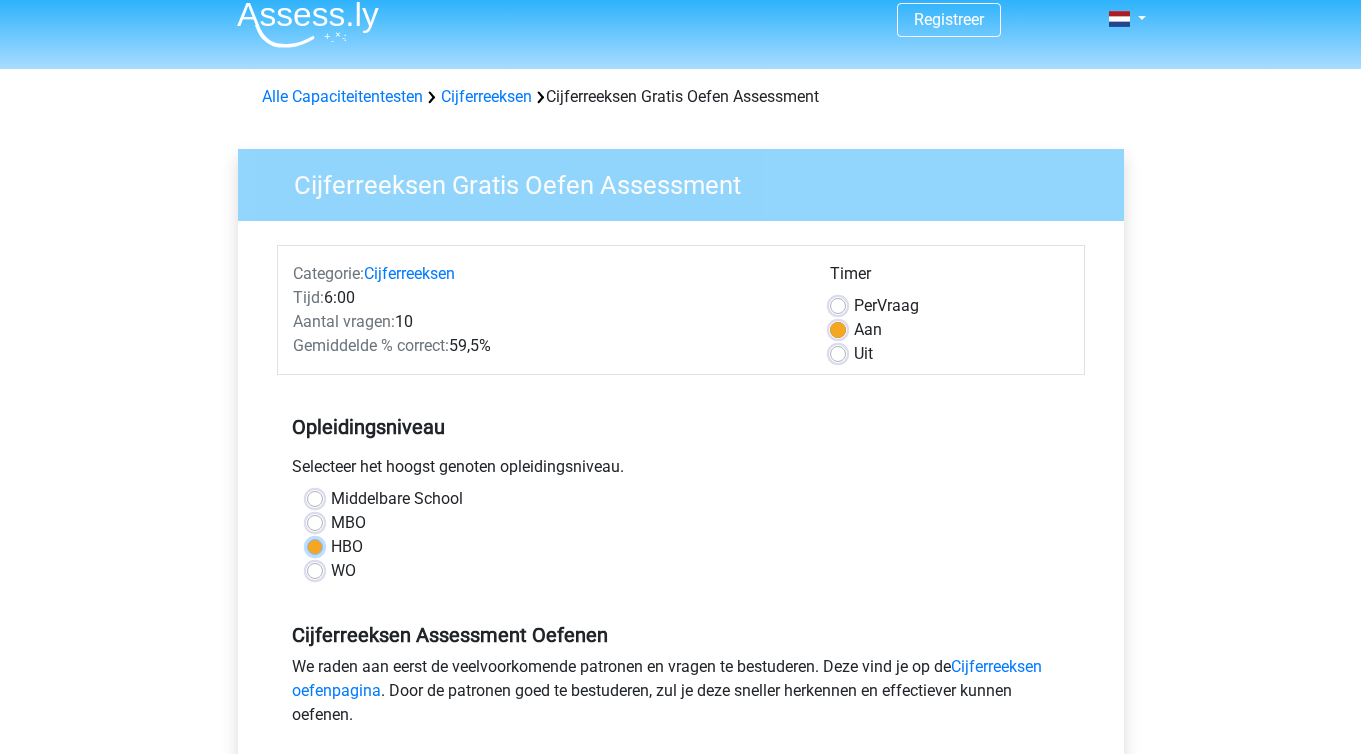 click on "HBO" at bounding box center (315, 545) 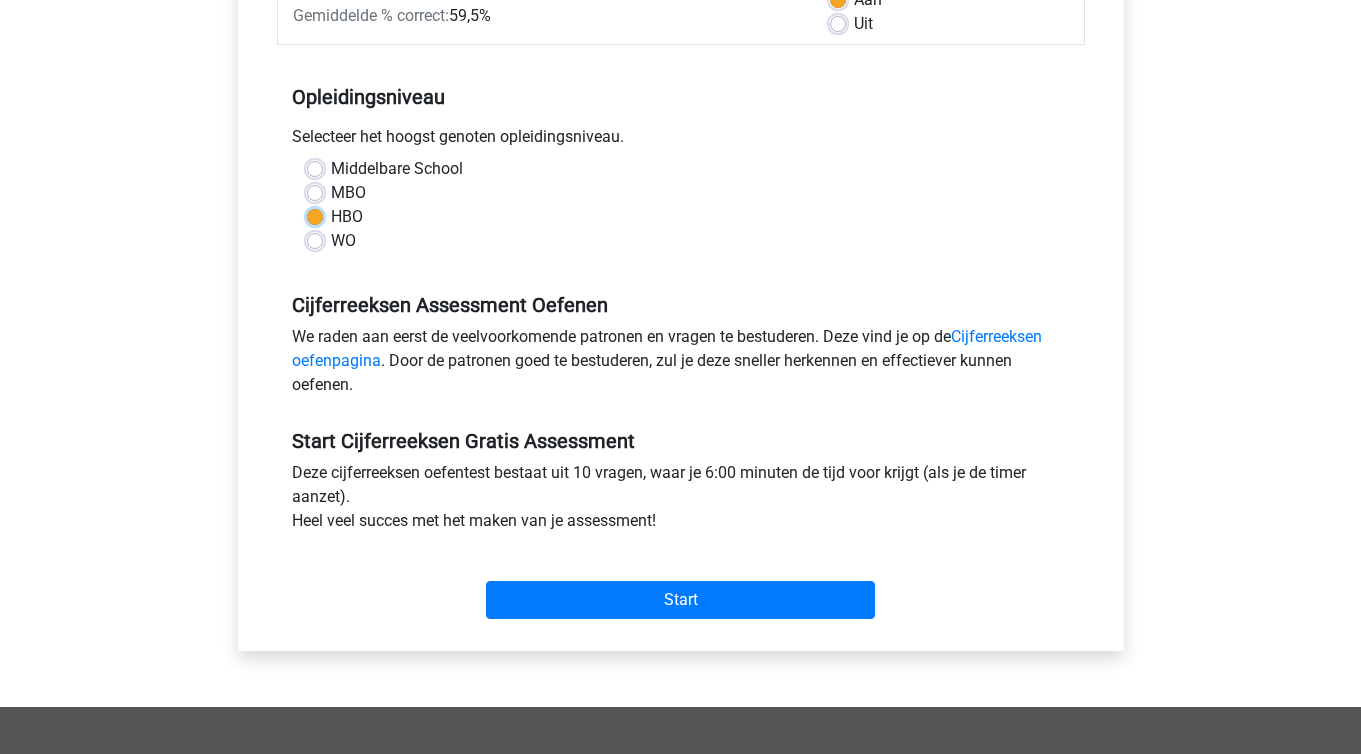 scroll, scrollTop: 363, scrollLeft: 0, axis: vertical 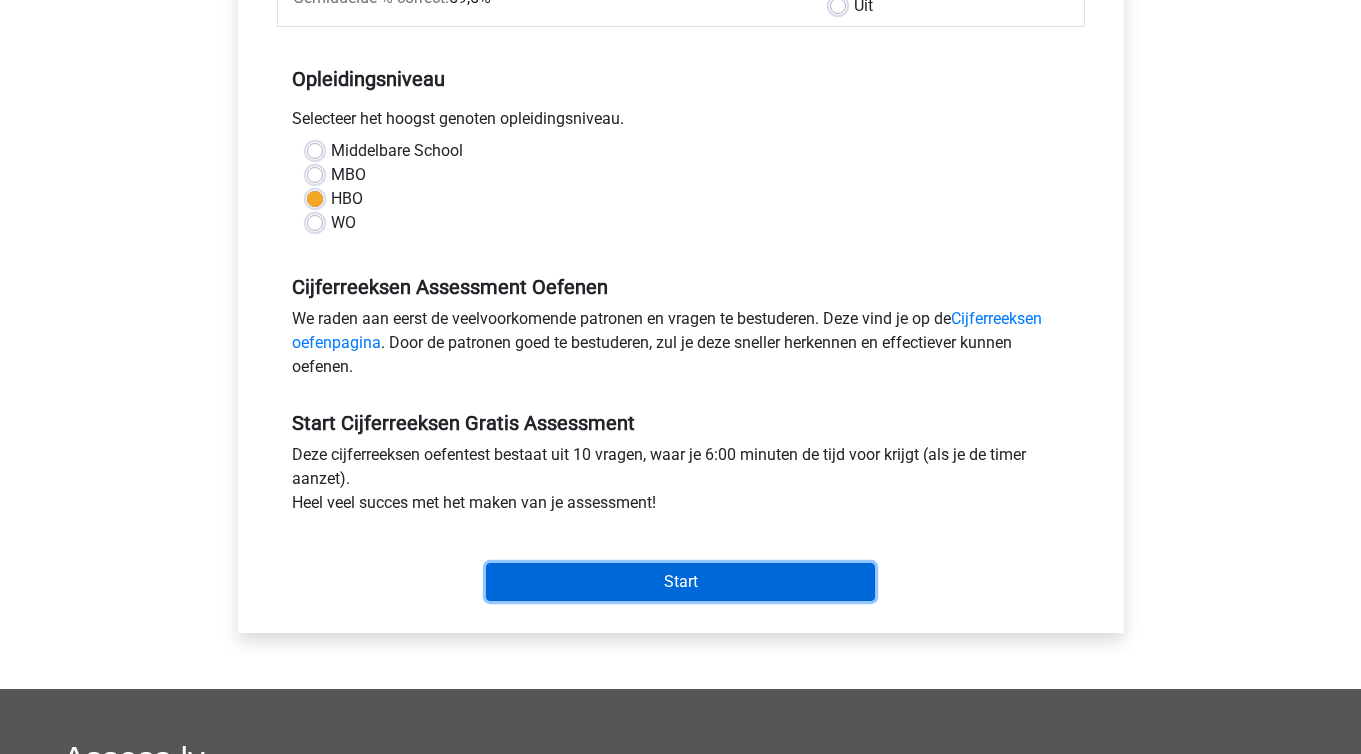 click on "Start" at bounding box center [680, 582] 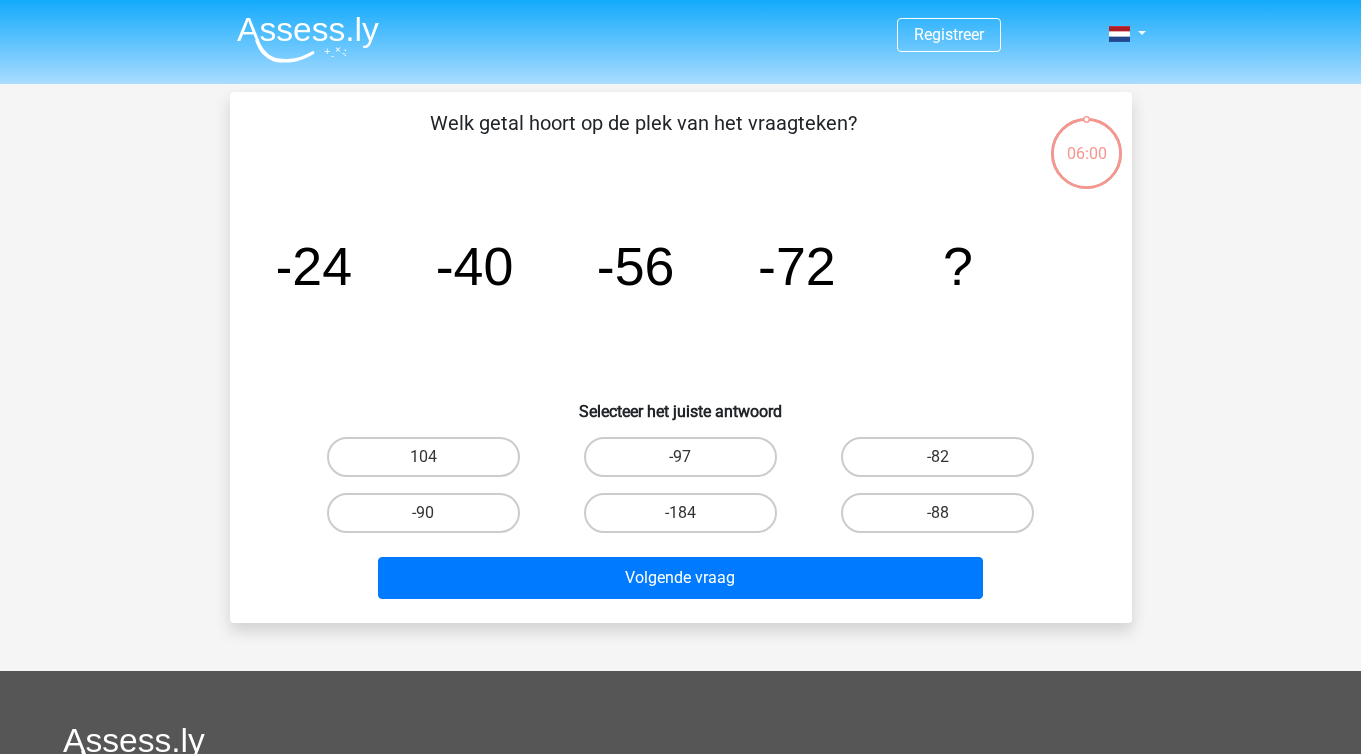 scroll, scrollTop: 0, scrollLeft: 0, axis: both 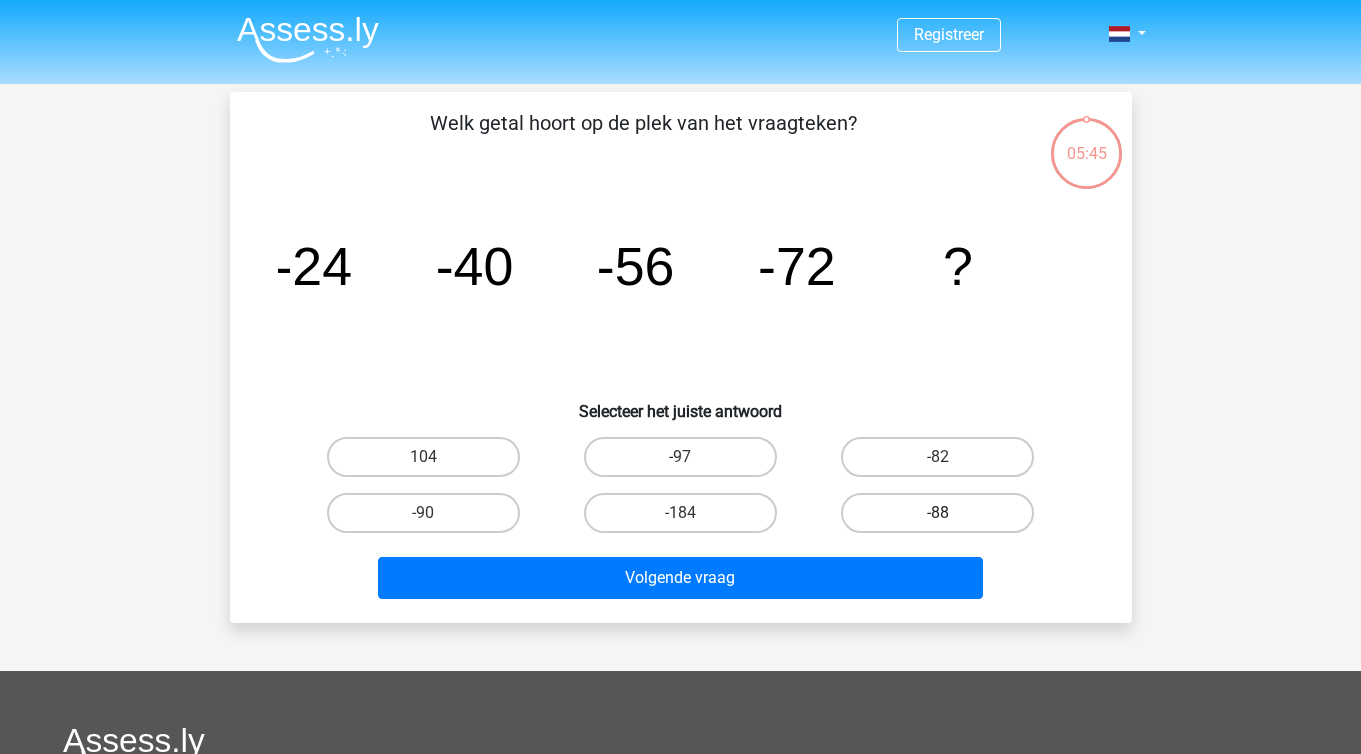 click on "-88" at bounding box center [937, 513] 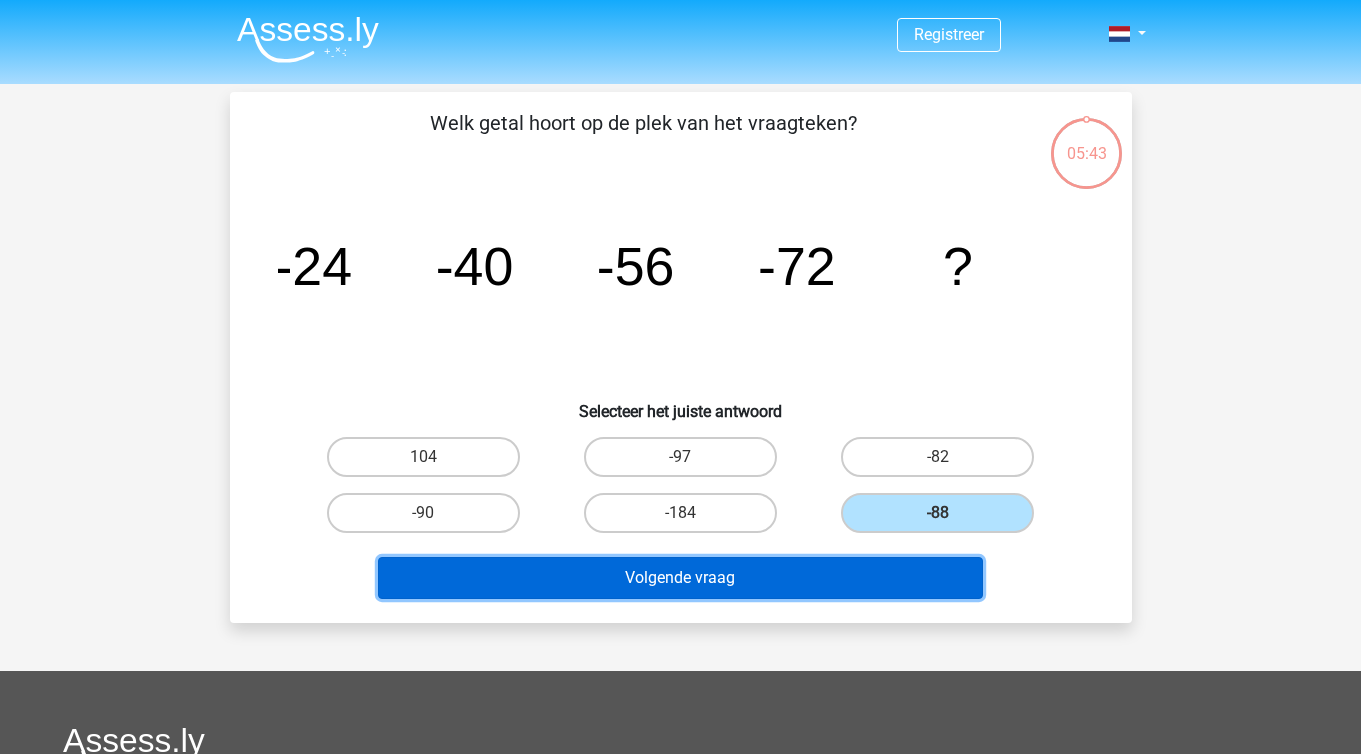 click on "Volgende vraag" at bounding box center [680, 578] 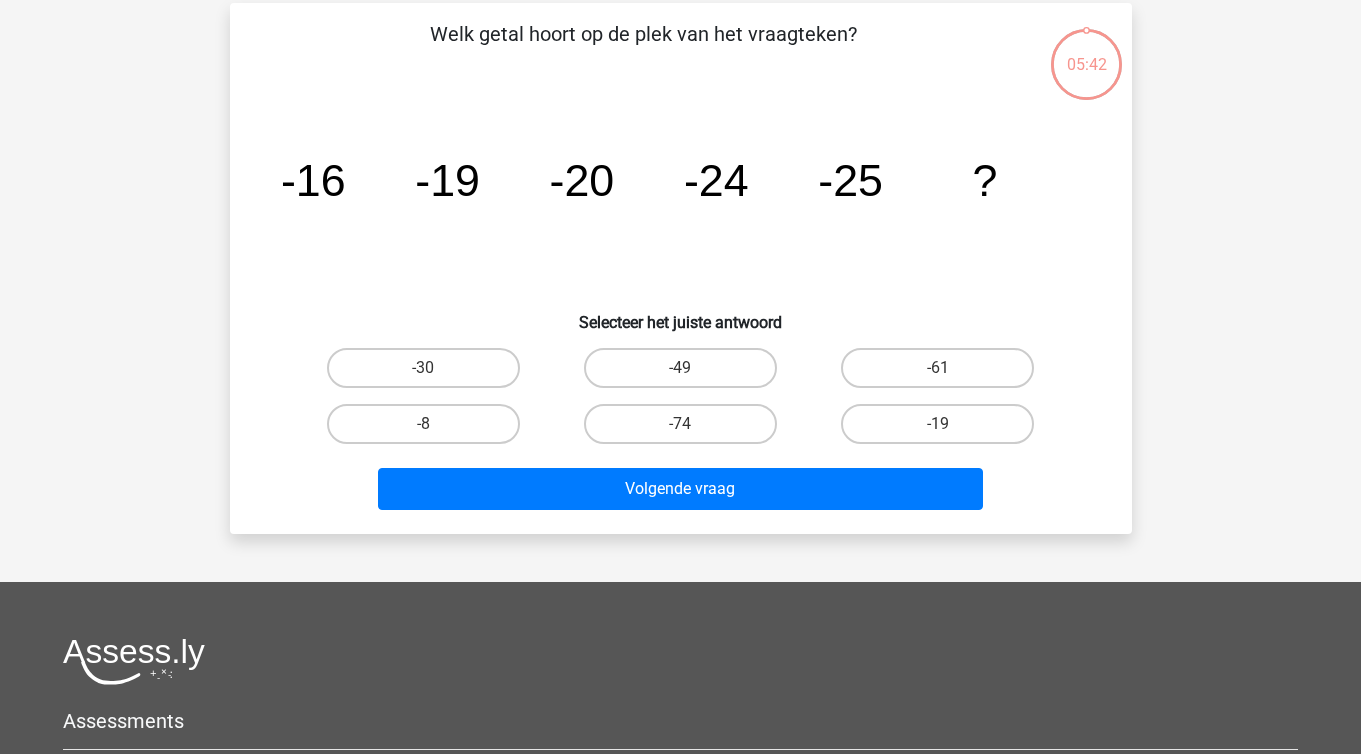 scroll, scrollTop: 92, scrollLeft: 0, axis: vertical 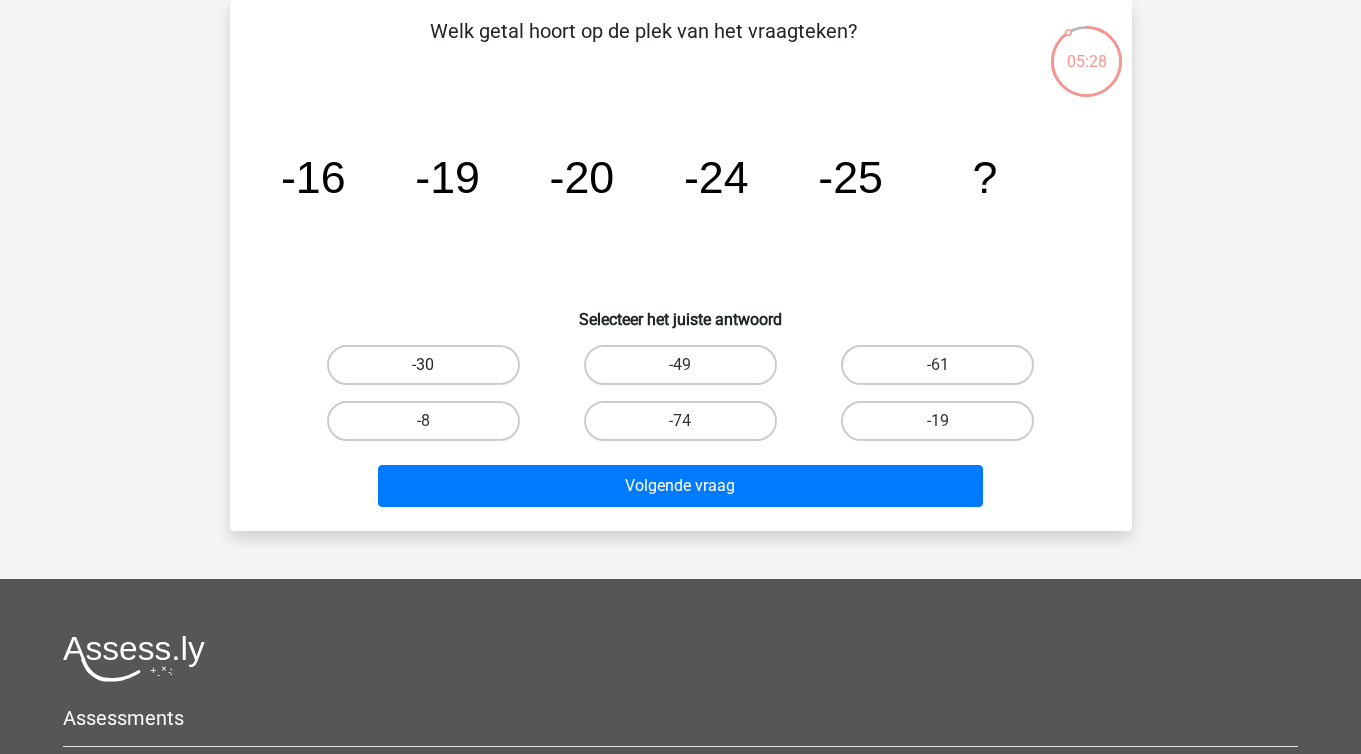 click on "-30" at bounding box center [423, 365] 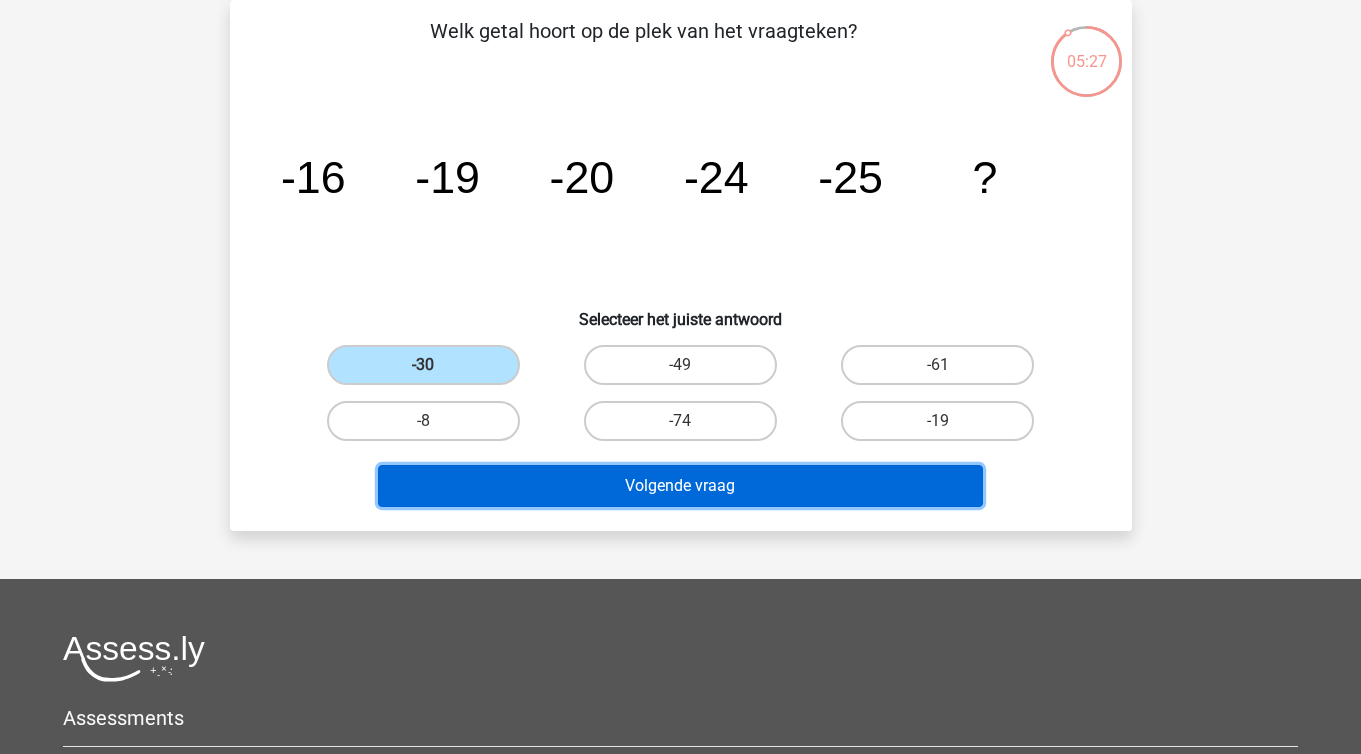 click on "Volgende vraag" at bounding box center (680, 486) 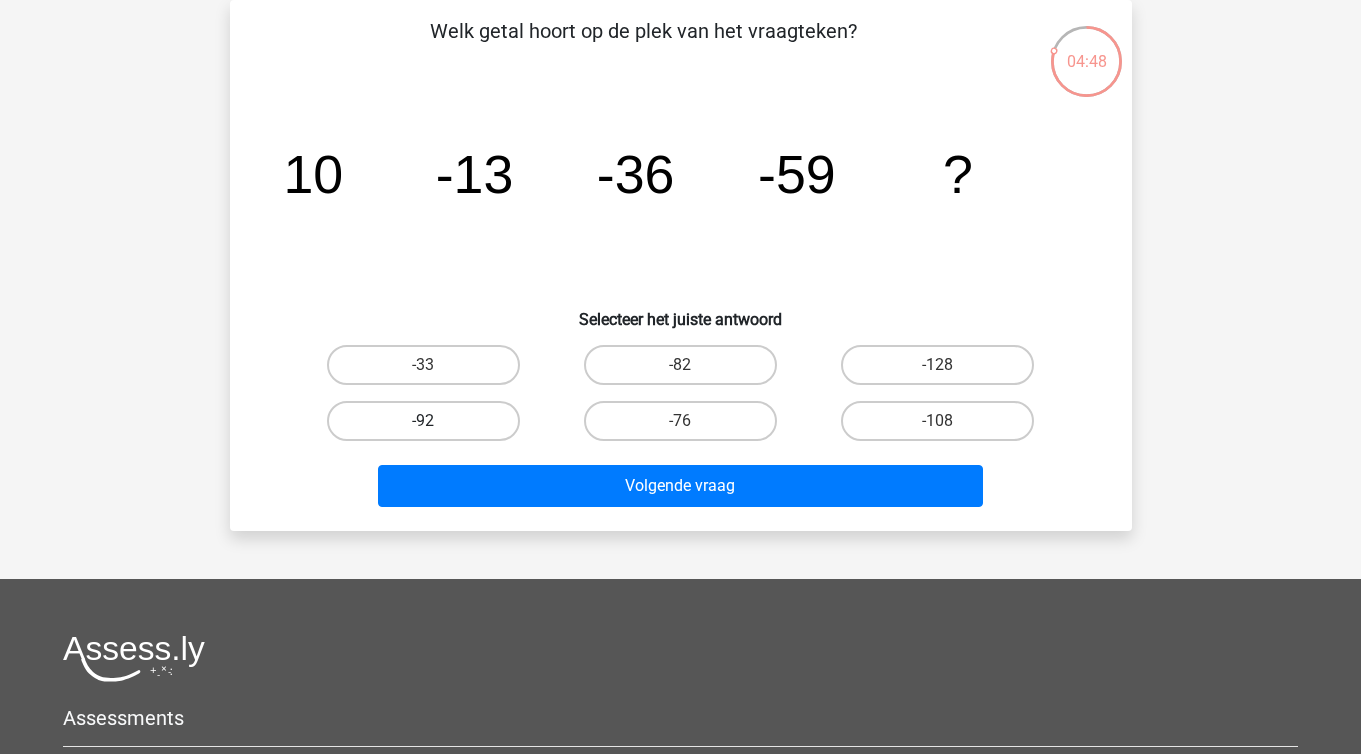 click on "-92" at bounding box center (423, 421) 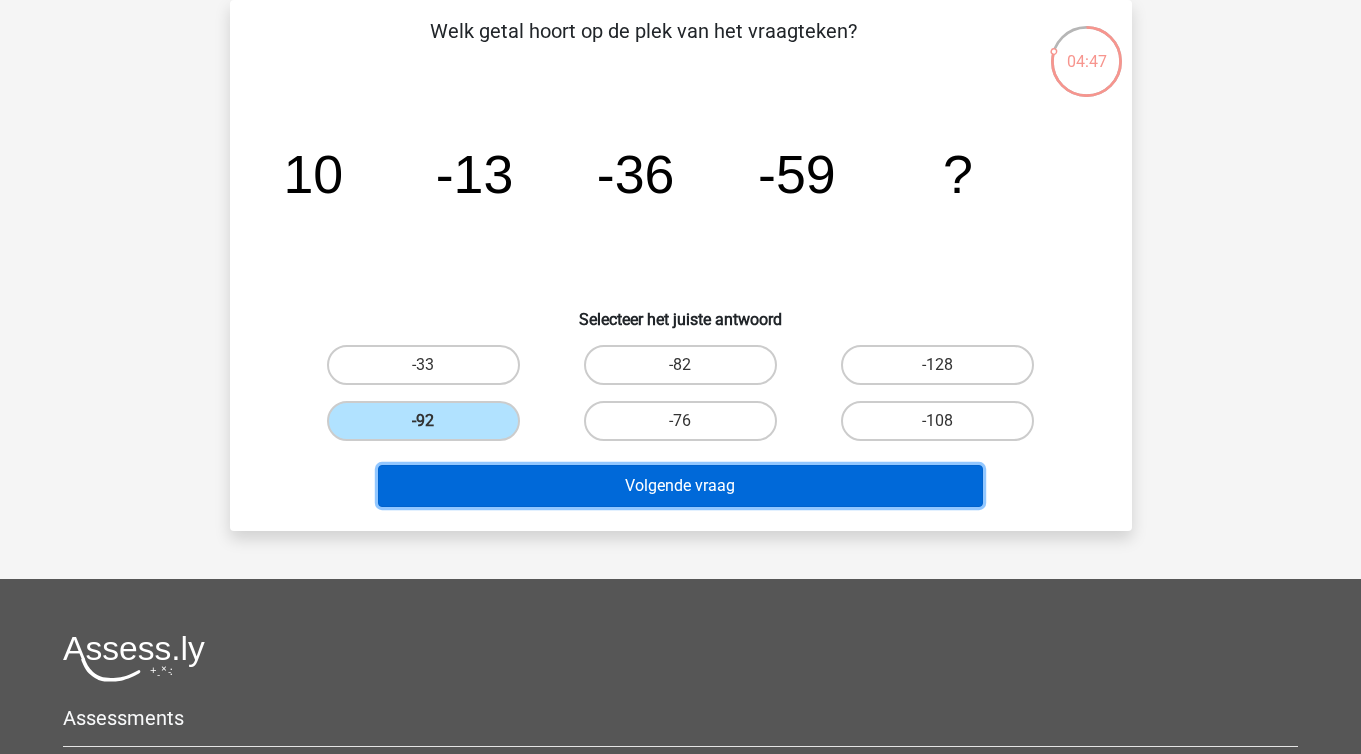 click on "Volgende vraag" at bounding box center (680, 486) 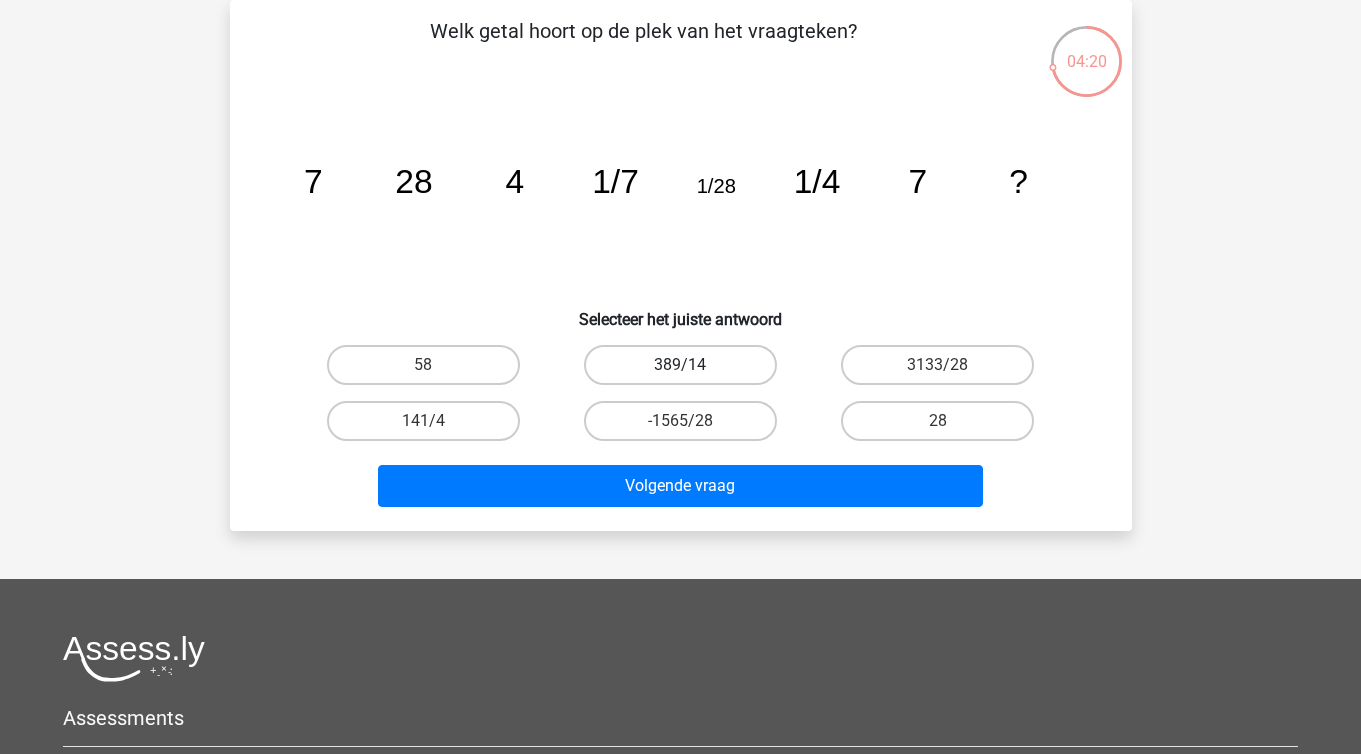 click on "389/14" at bounding box center [680, 365] 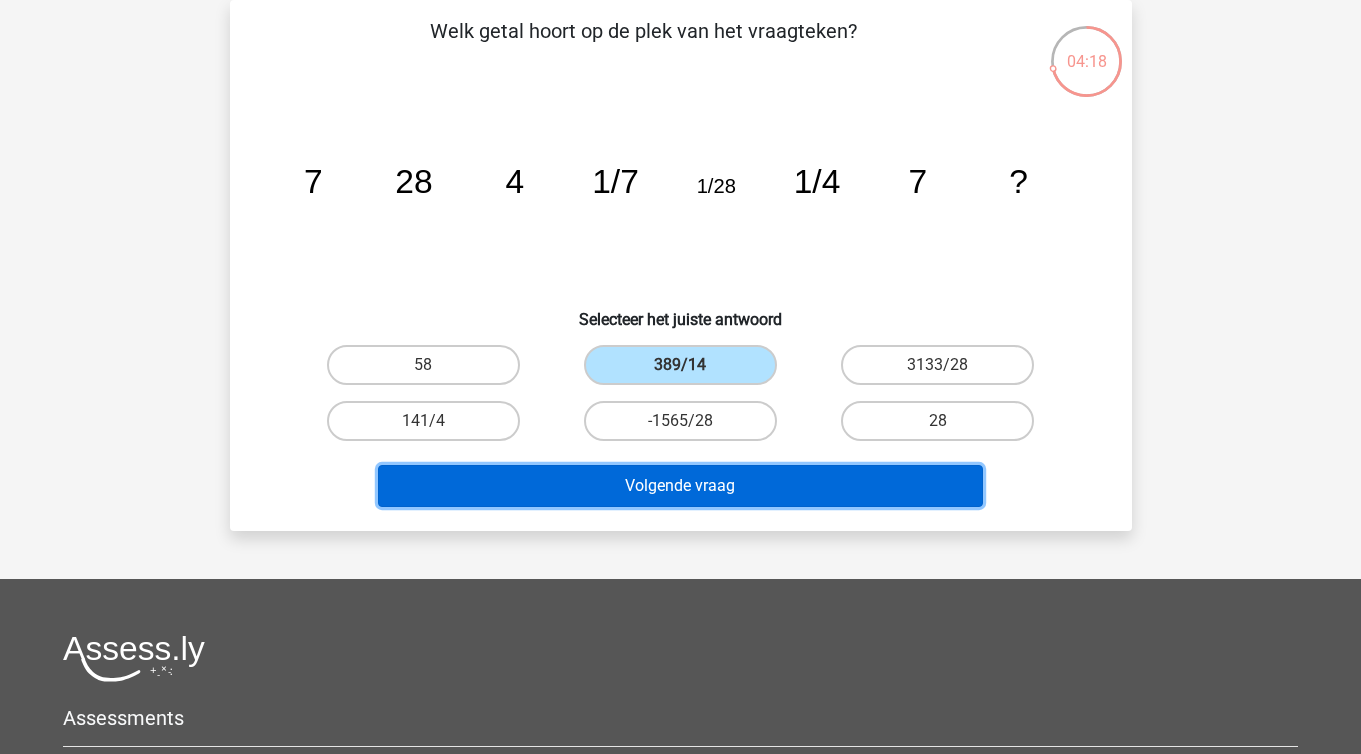 click on "Volgende vraag" at bounding box center (680, 486) 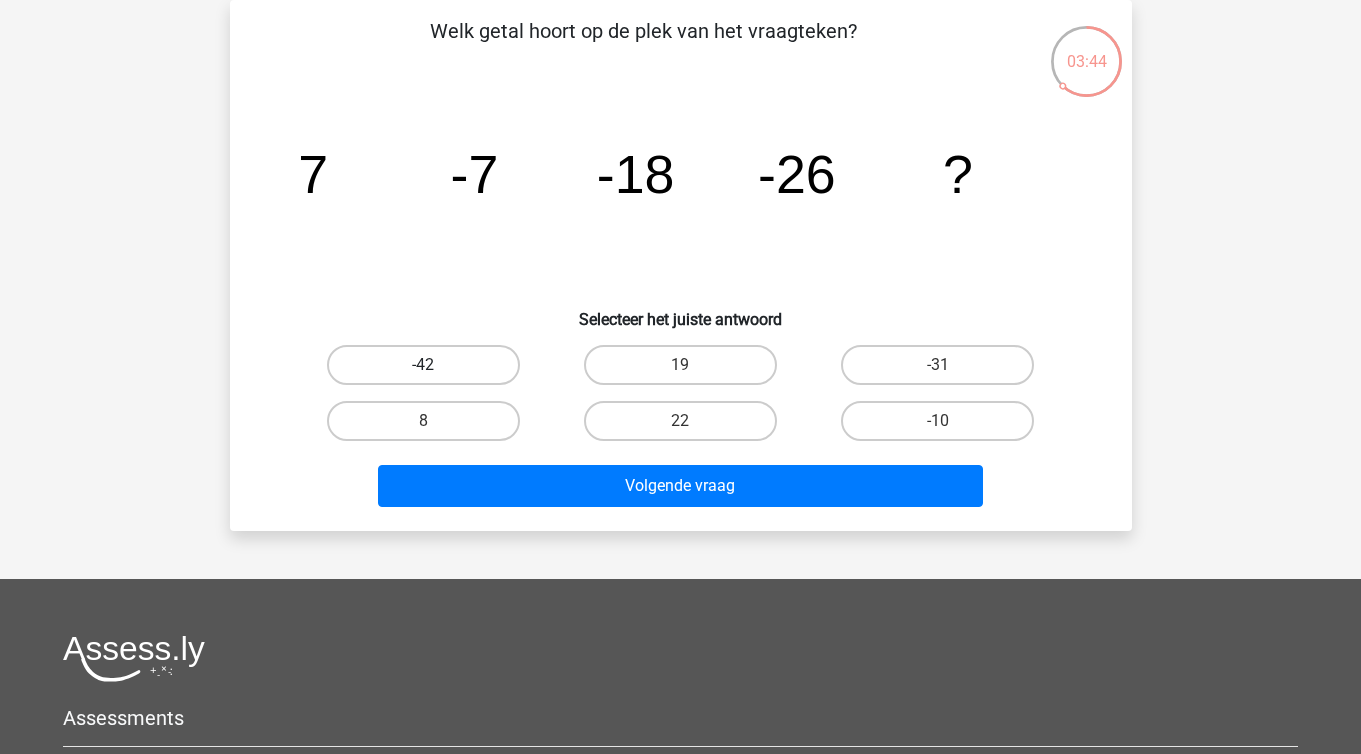 click on "-42" at bounding box center [423, 365] 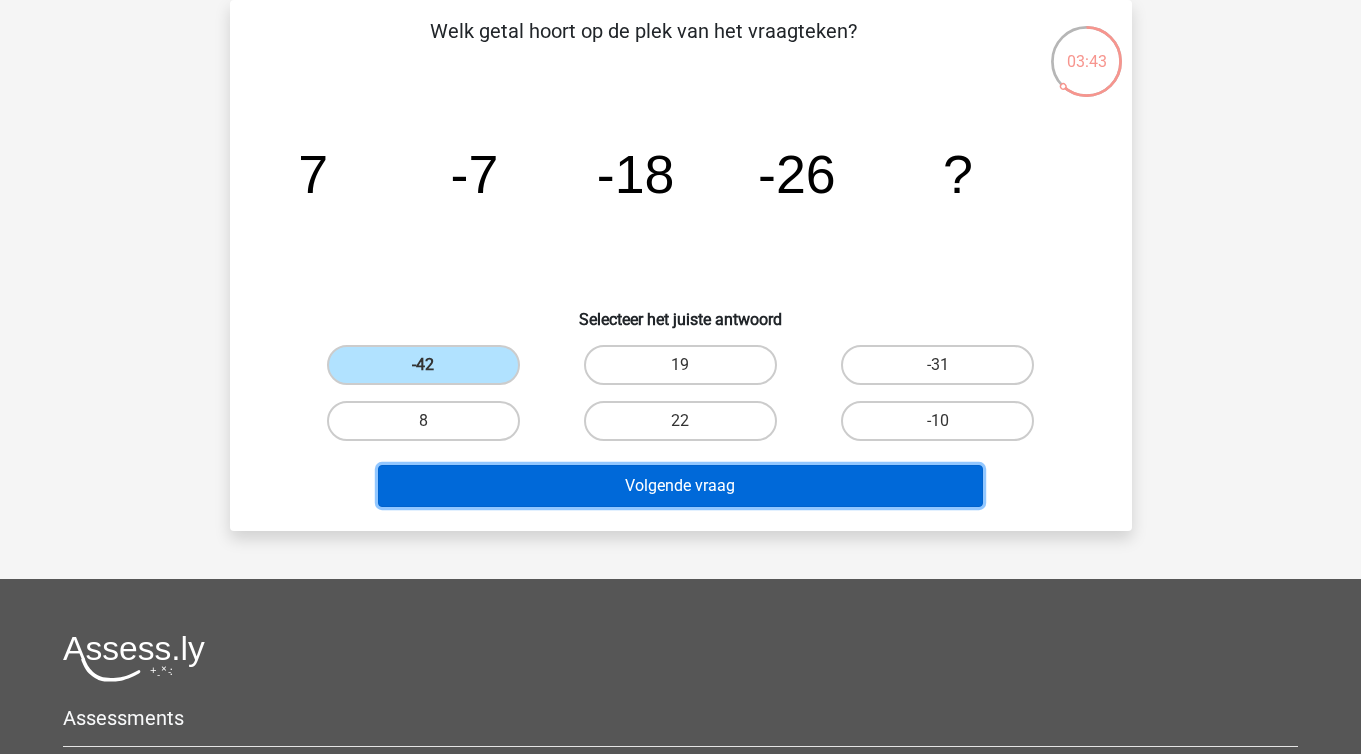 click on "Volgende vraag" at bounding box center [680, 486] 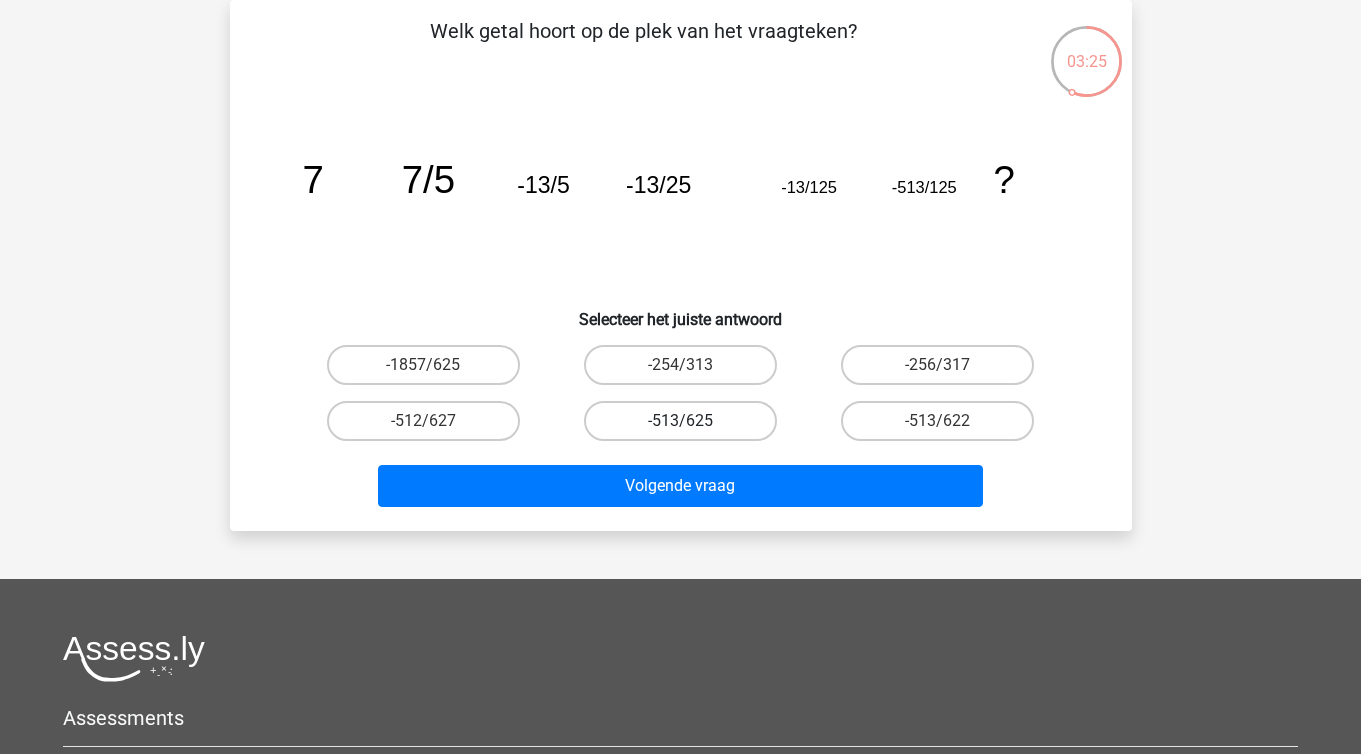 click on "-513/625" at bounding box center (680, 421) 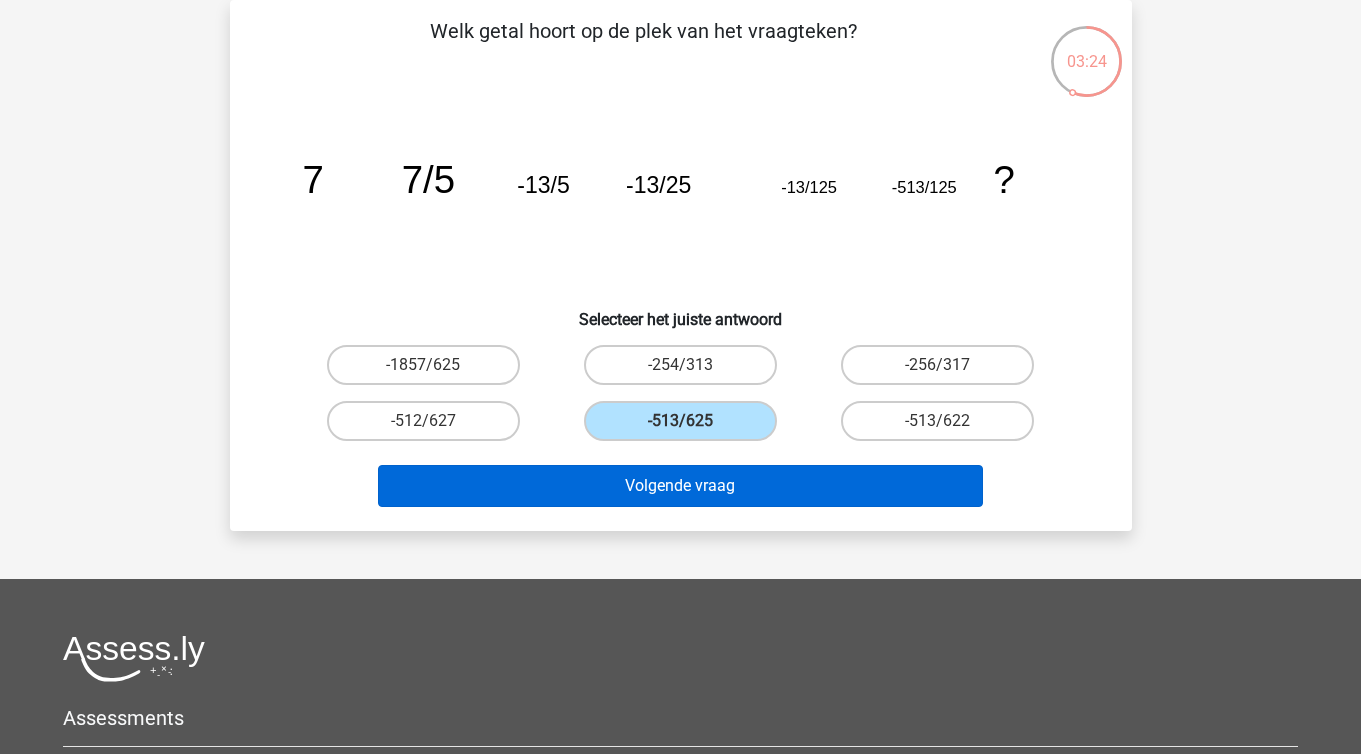 click on "Volgende vraag" at bounding box center [680, 486] 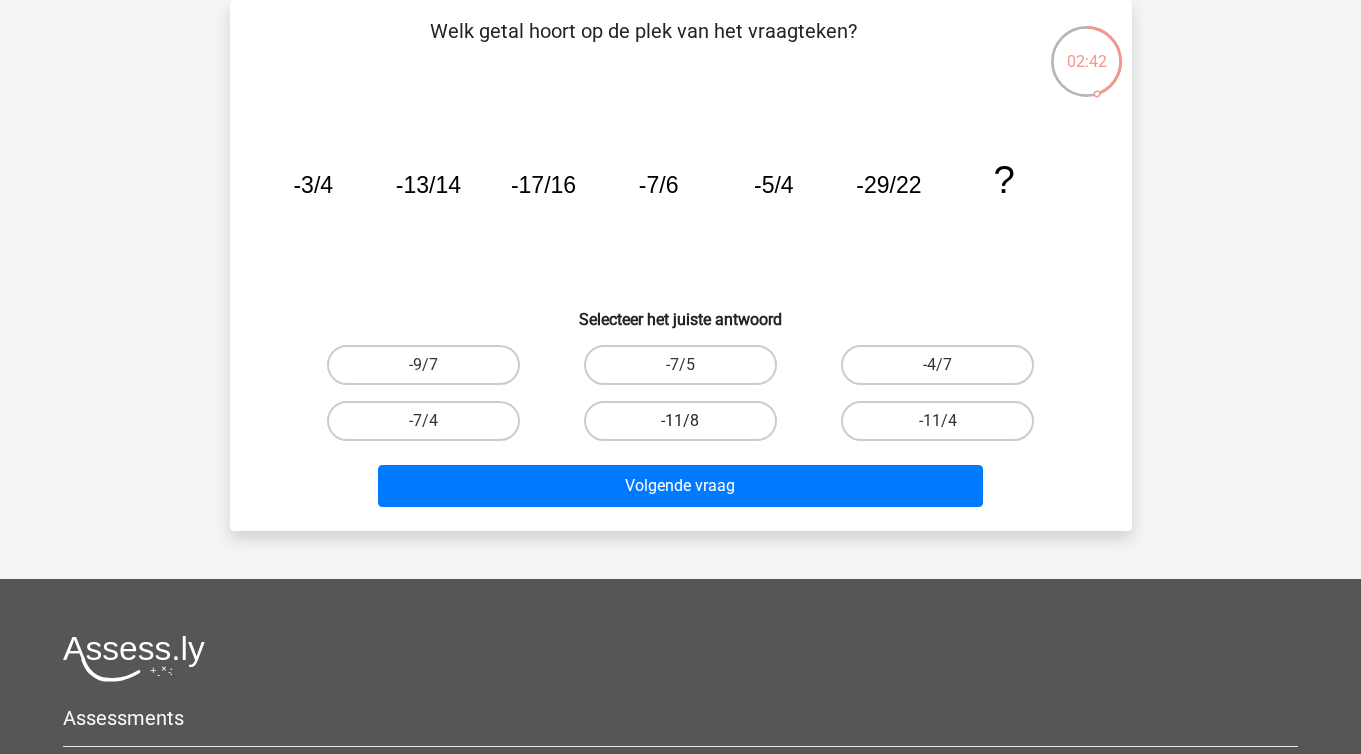 click on "-11/8" at bounding box center [680, 421] 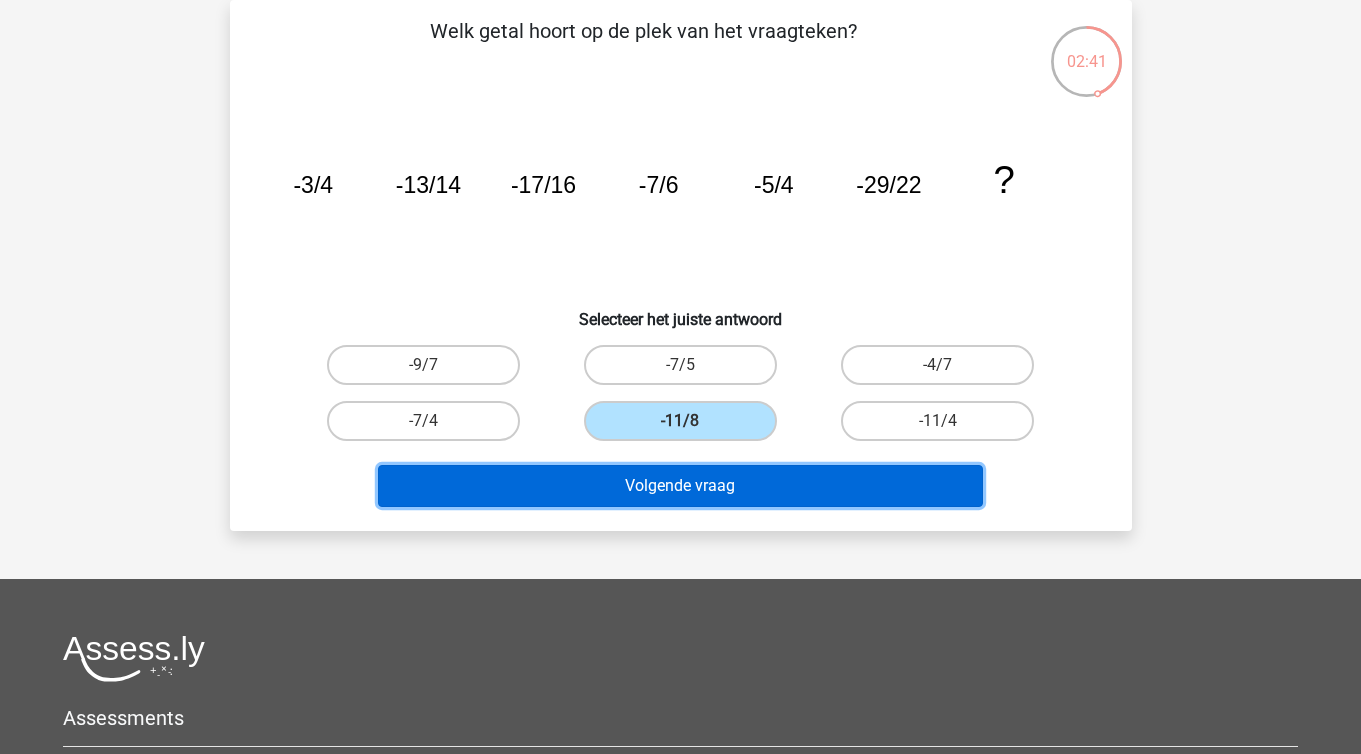 click on "Volgende vraag" at bounding box center (680, 486) 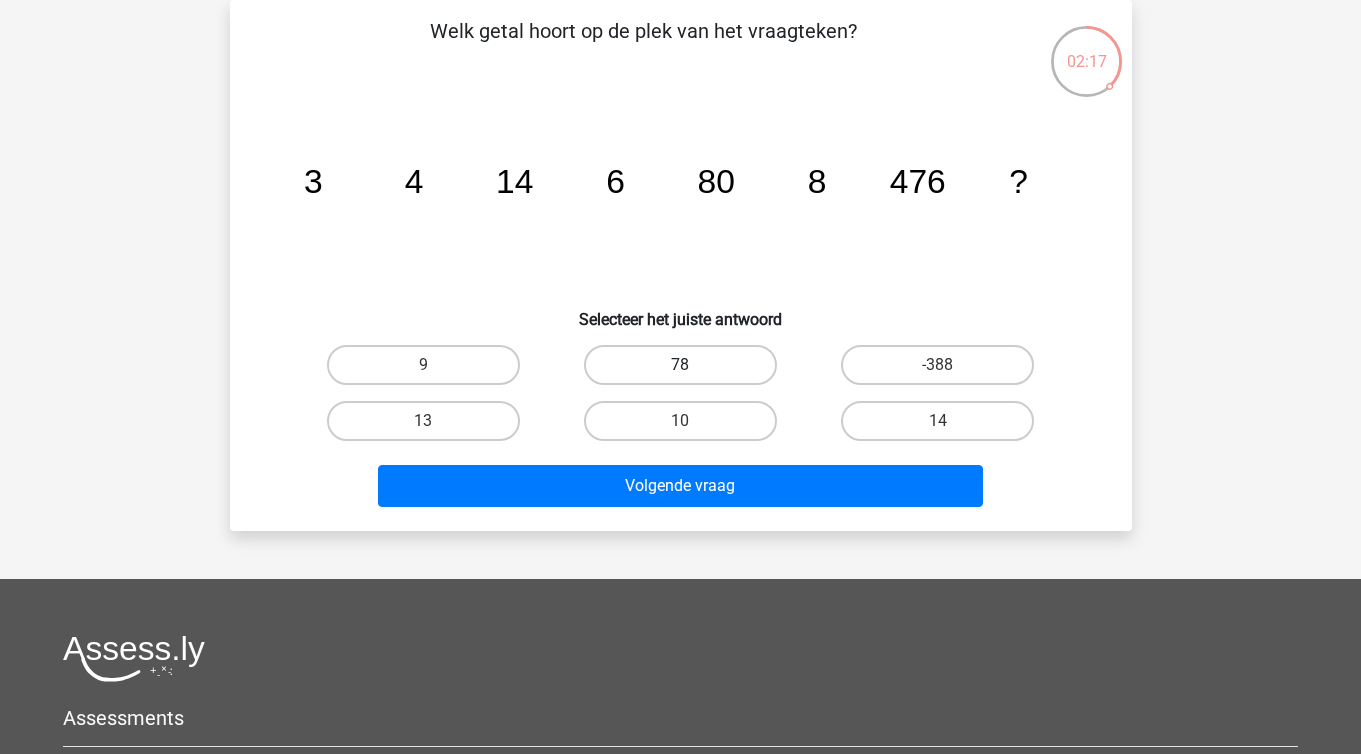 click on "78" at bounding box center [680, 365] 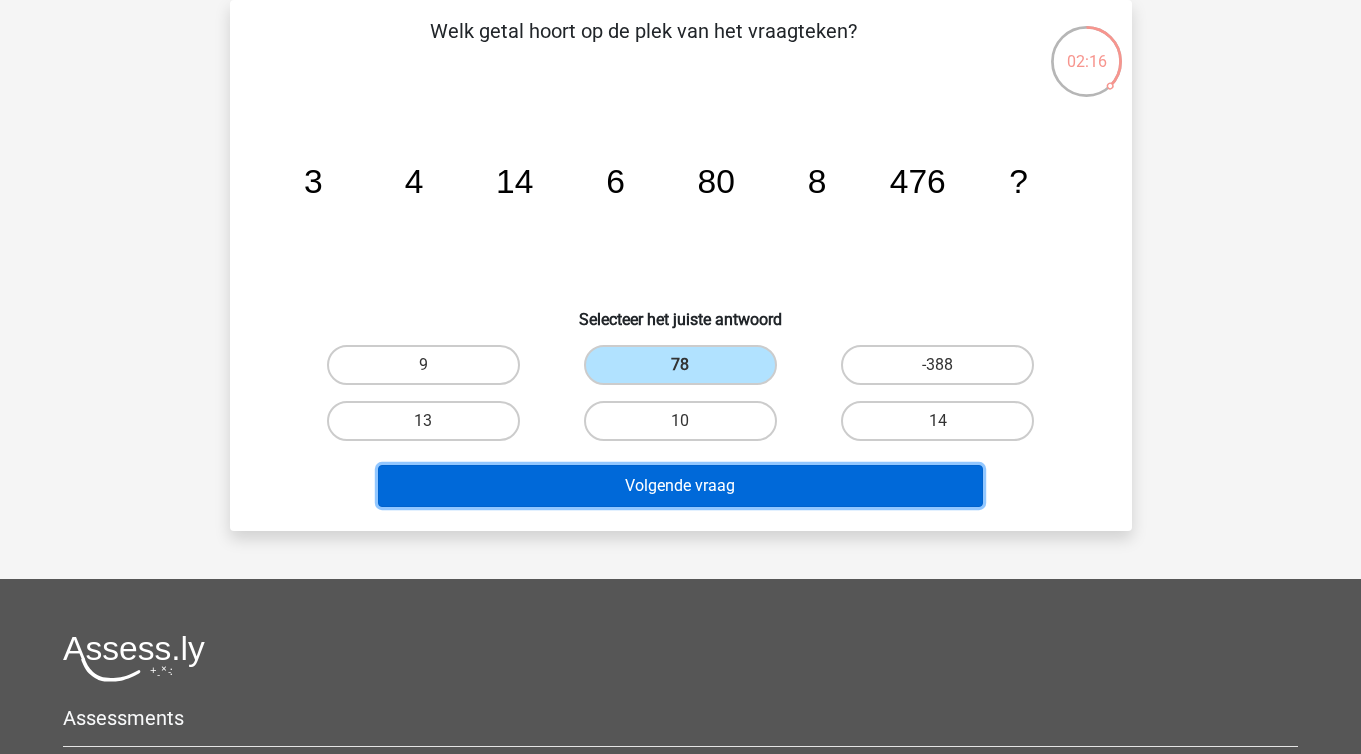 click on "Volgende vraag" at bounding box center [680, 486] 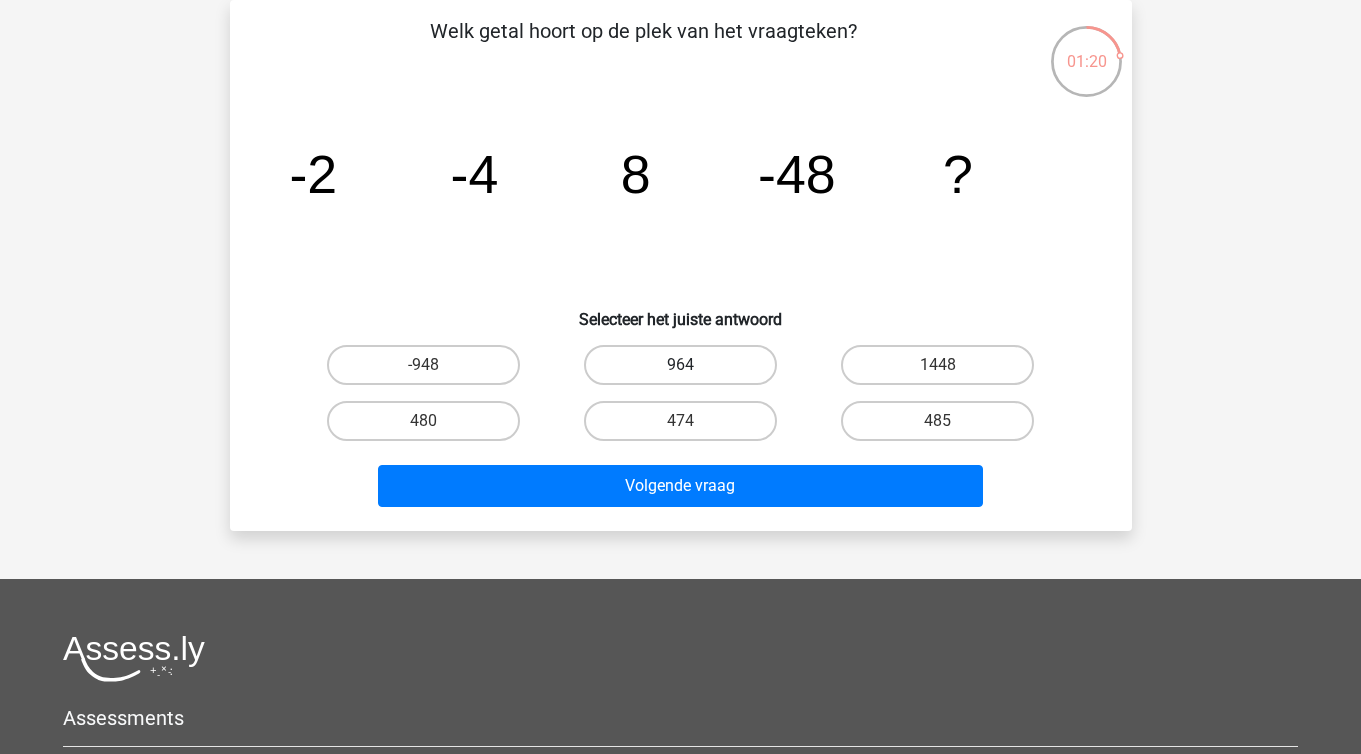 click on "964" at bounding box center [680, 365] 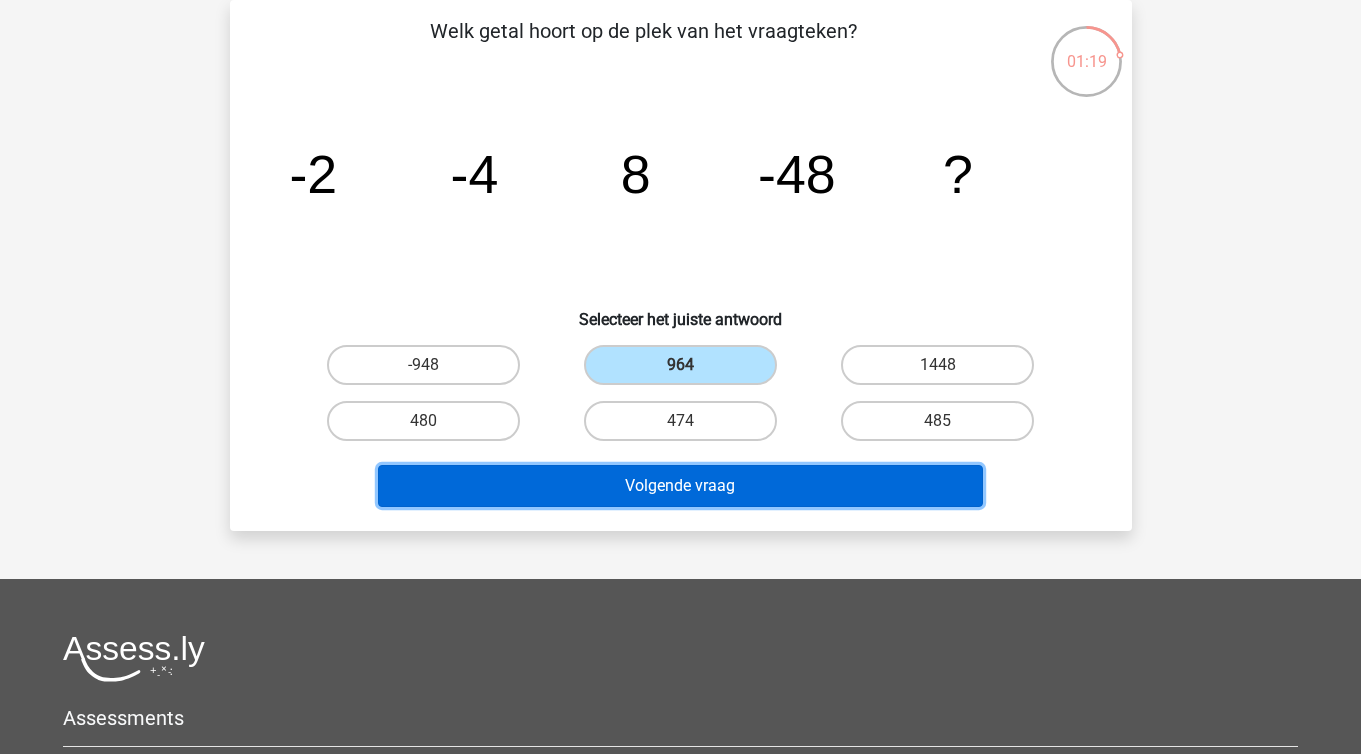 click on "Volgende vraag" at bounding box center (680, 486) 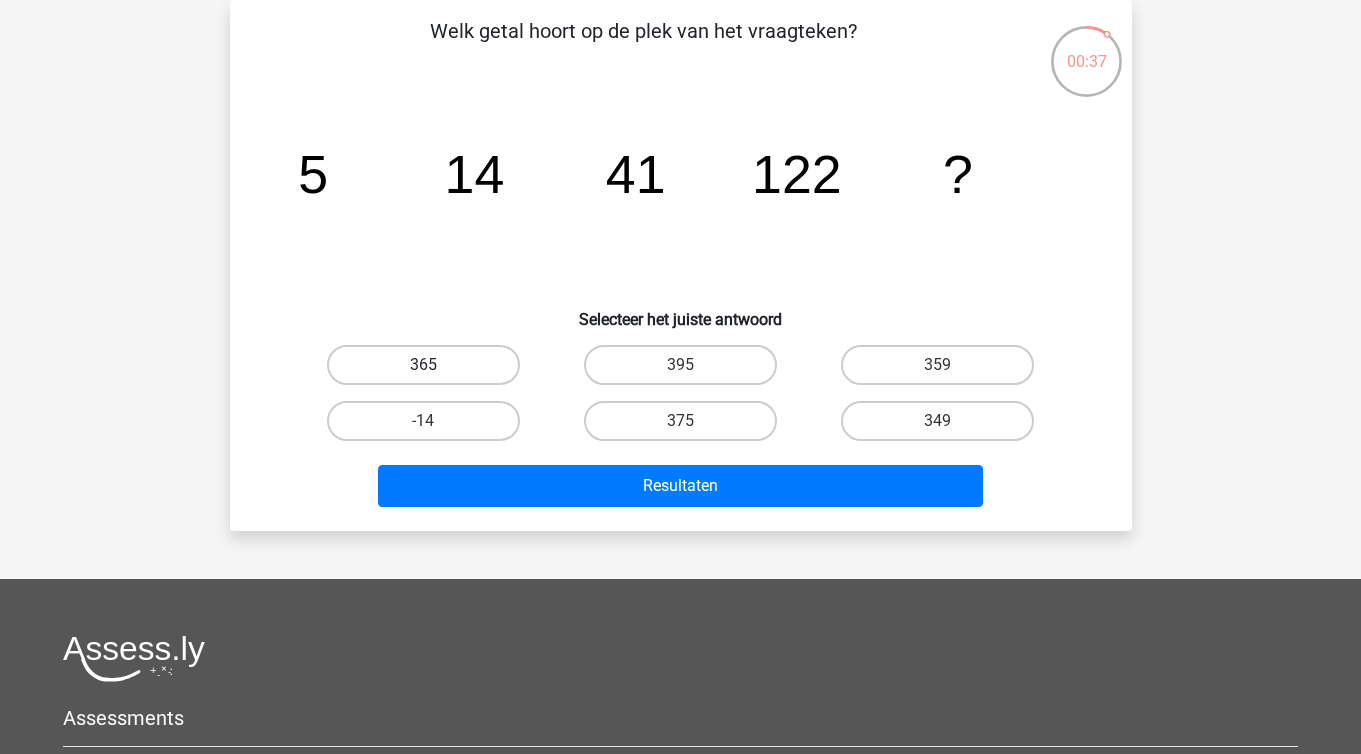 click on "365" at bounding box center [423, 365] 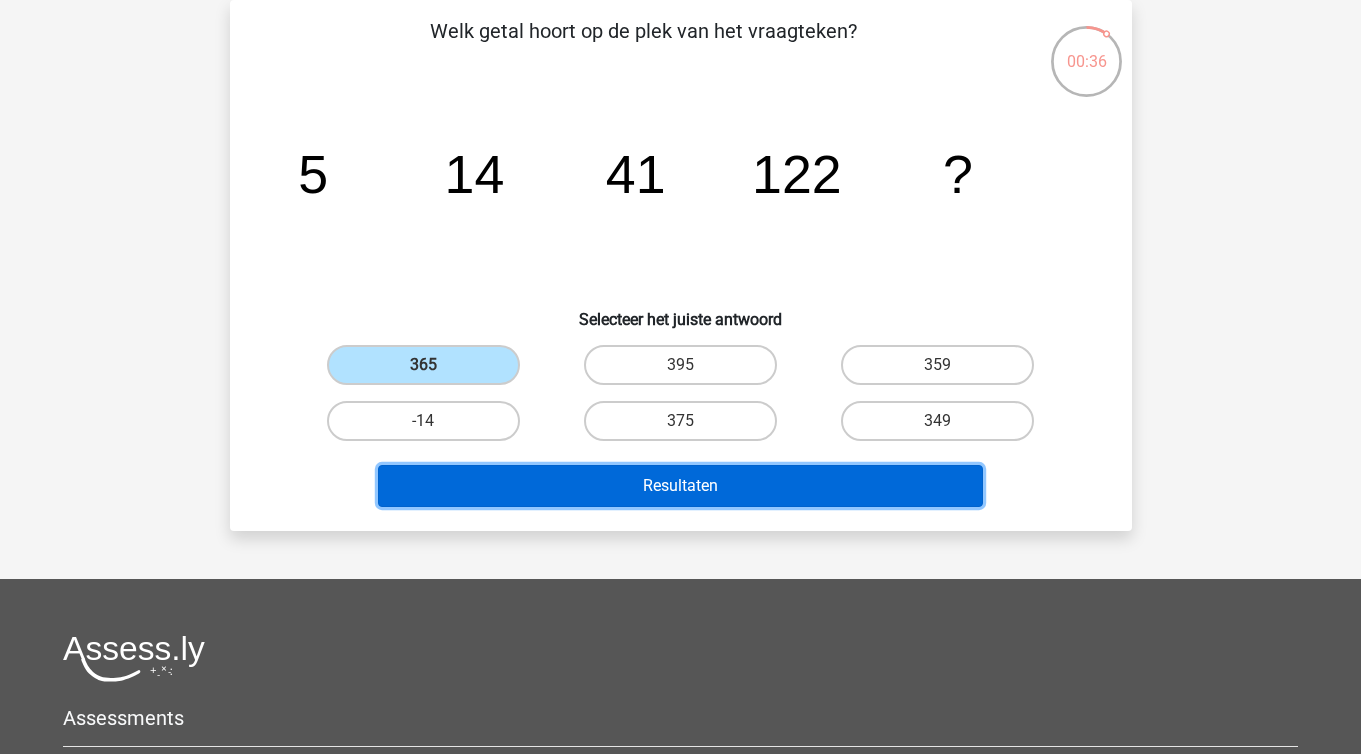 click on "Resultaten" at bounding box center [680, 486] 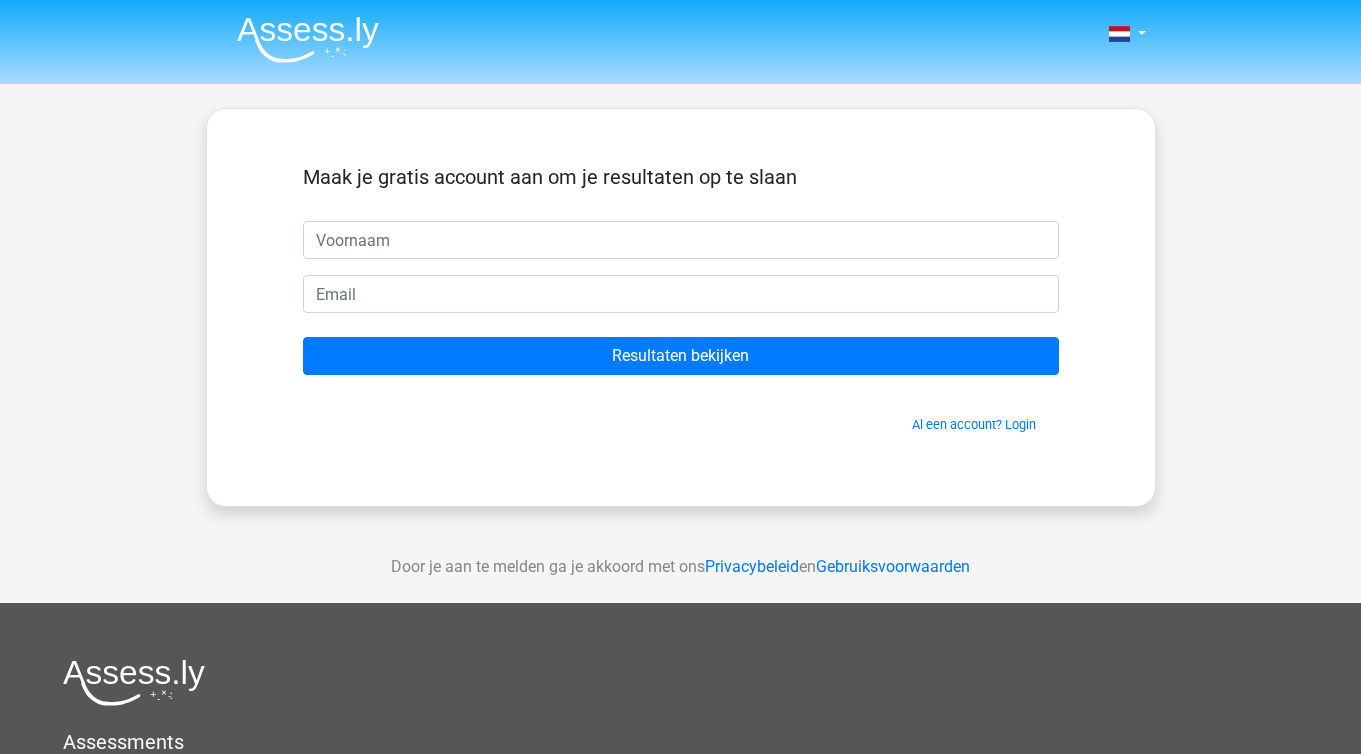 scroll, scrollTop: 0, scrollLeft: 0, axis: both 